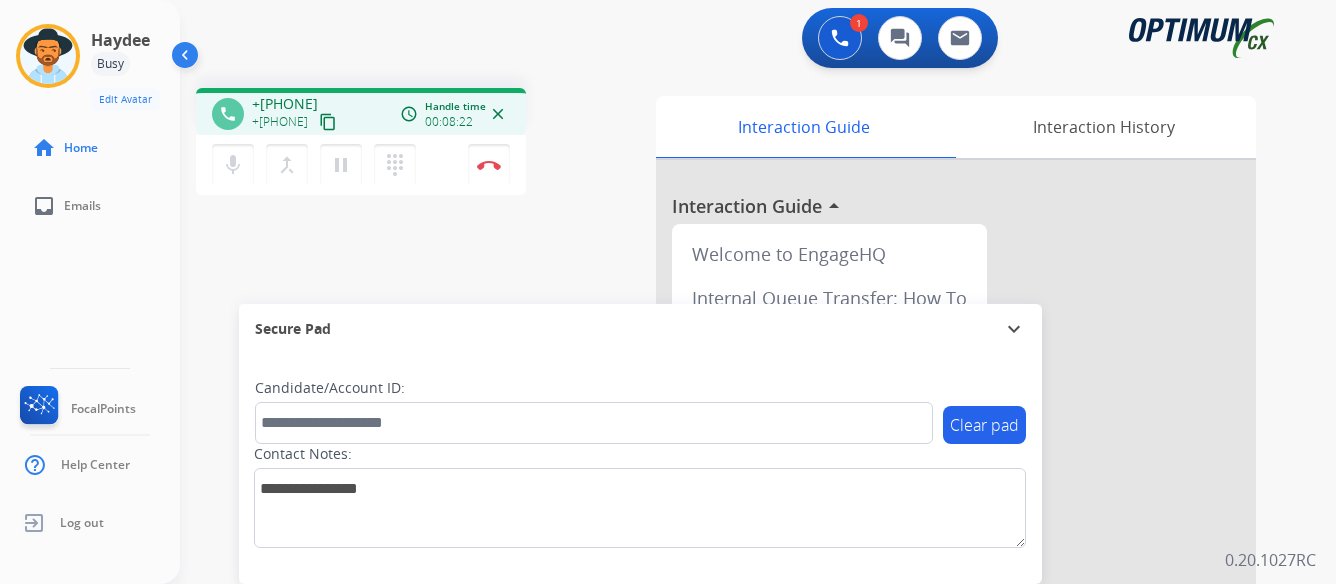 scroll, scrollTop: 0, scrollLeft: 0, axis: both 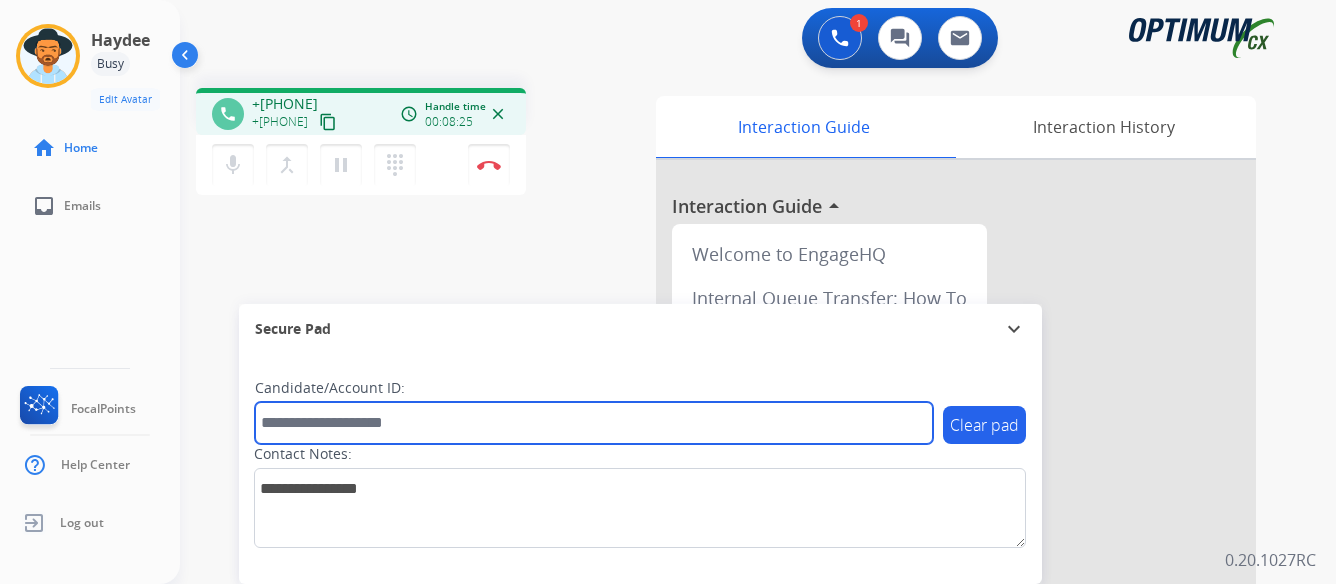 paste on "*******" 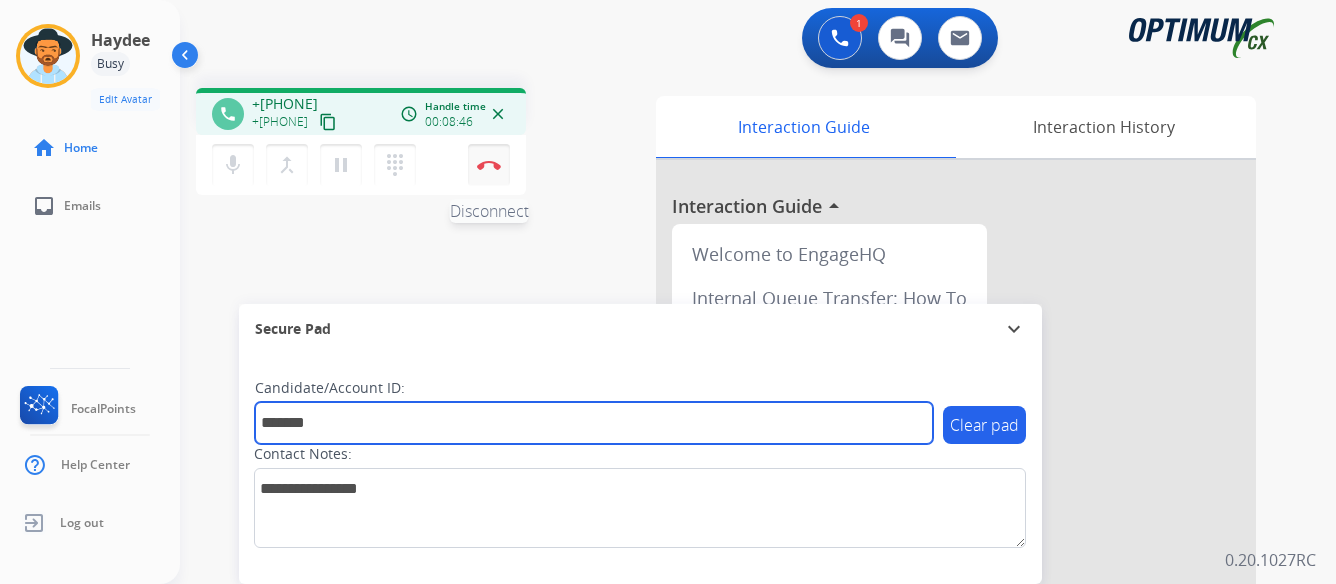 type on "*******" 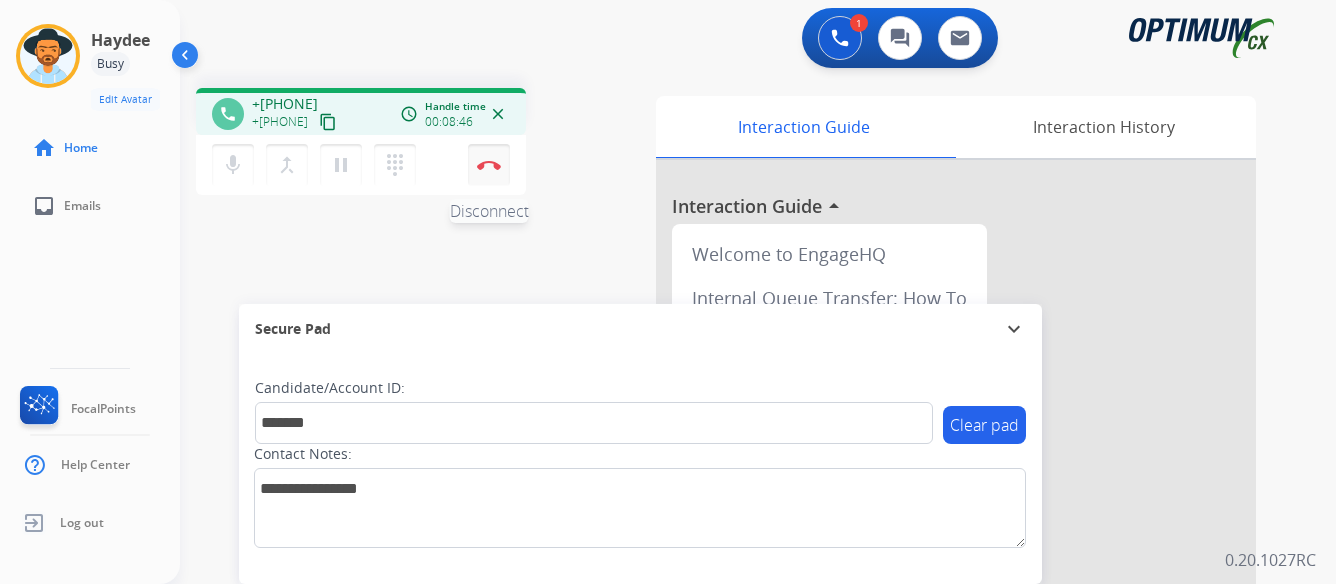 click at bounding box center (489, 165) 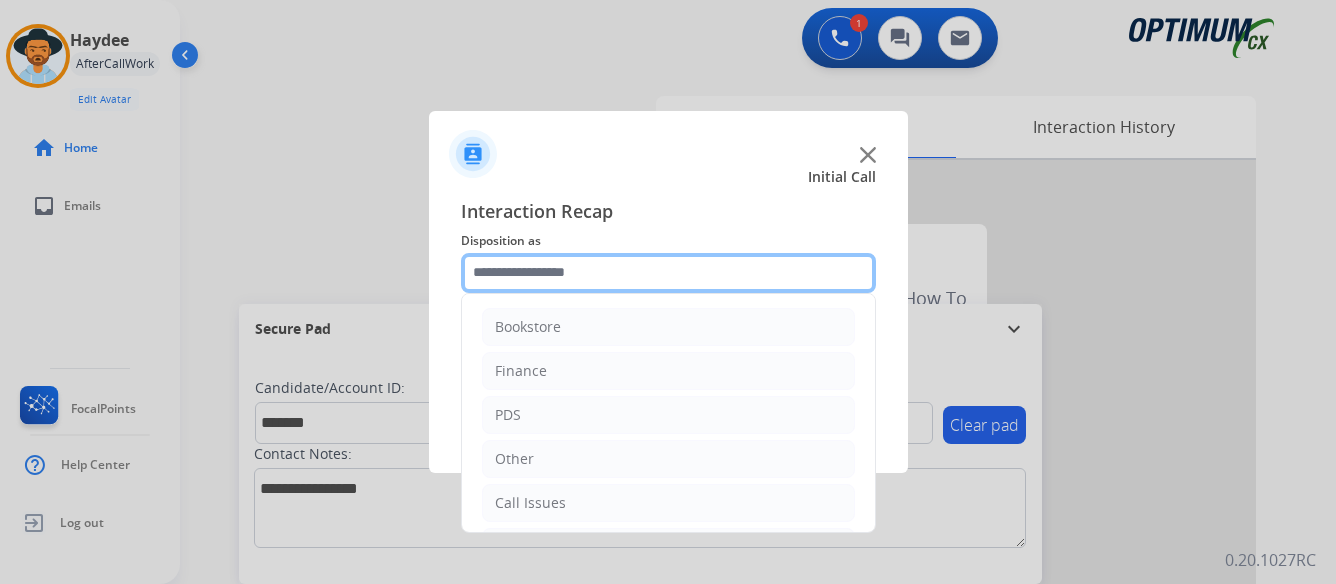 click 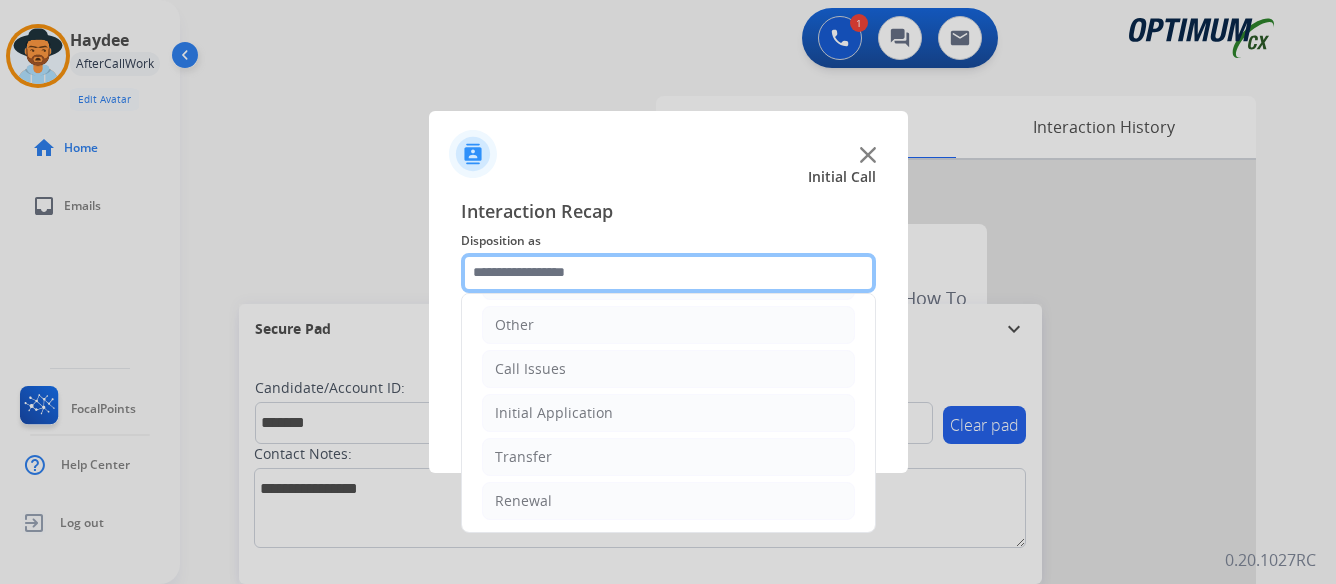 scroll, scrollTop: 136, scrollLeft: 0, axis: vertical 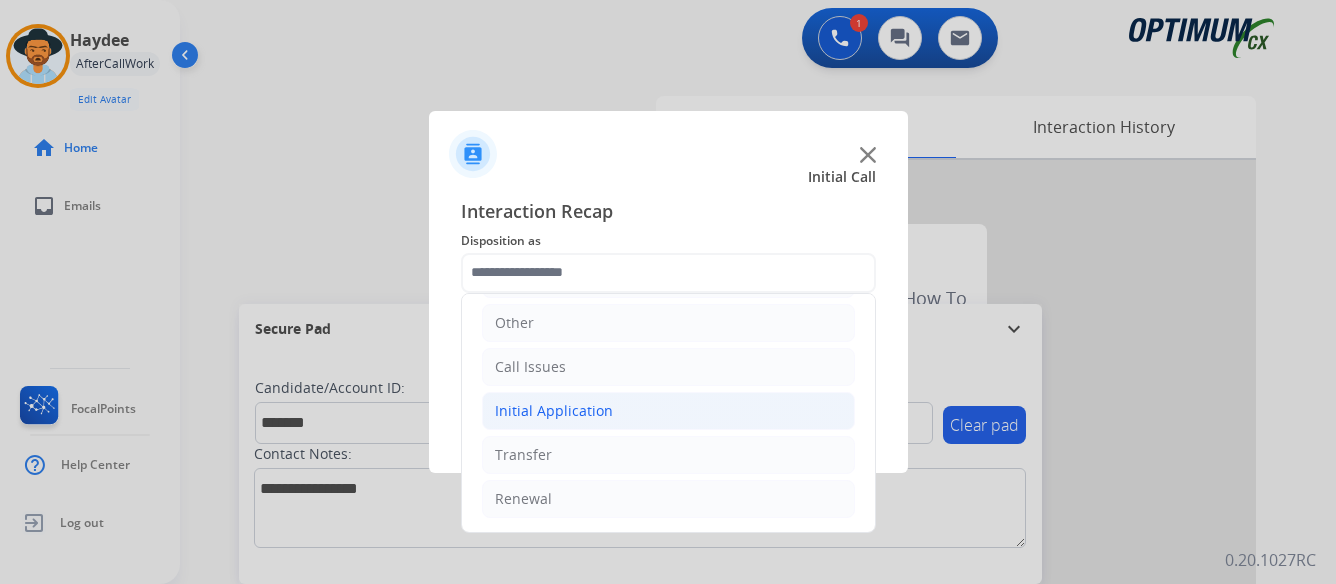 click on "Initial Application" 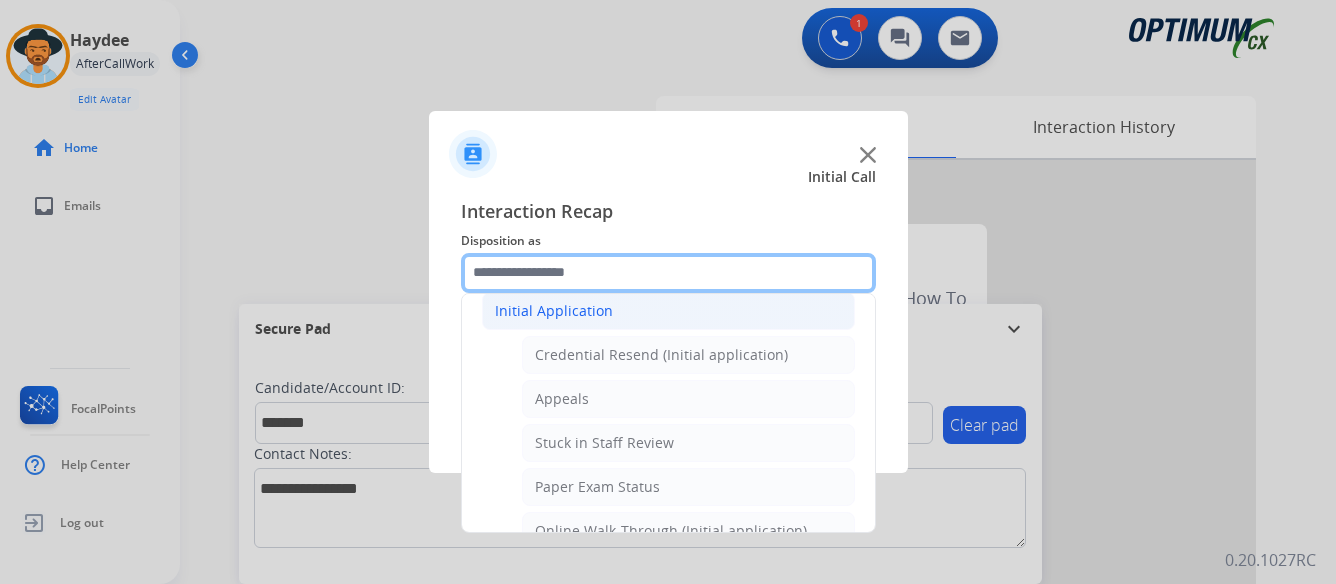 scroll, scrollTop: 336, scrollLeft: 0, axis: vertical 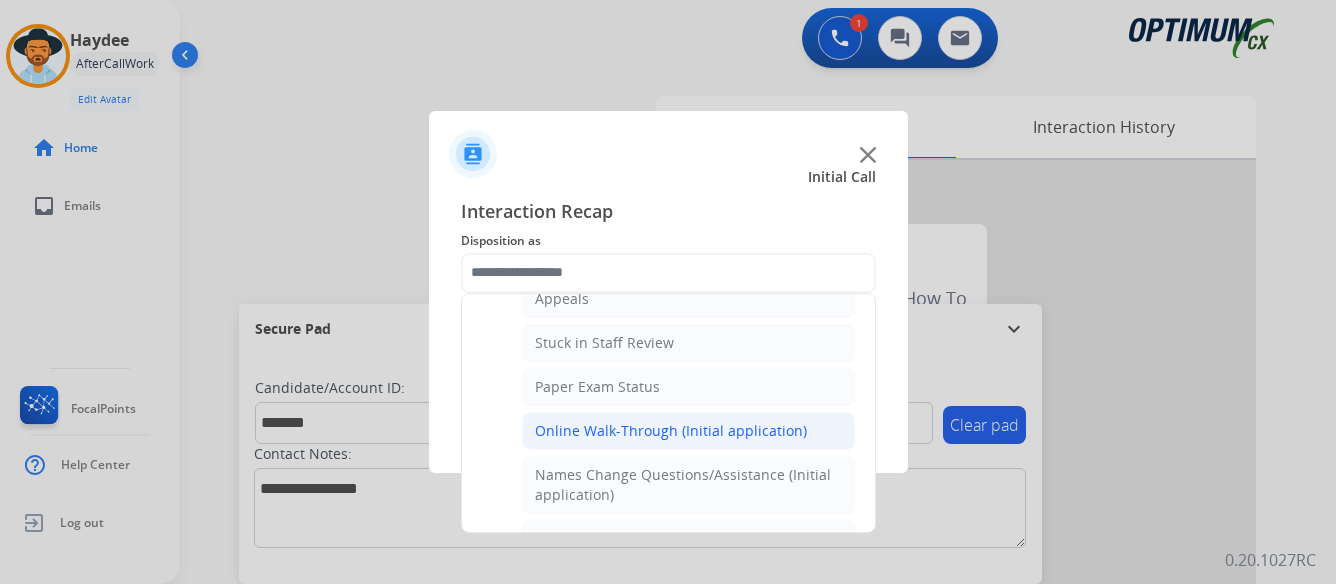 click on "Online Walk-Through (Initial application)" 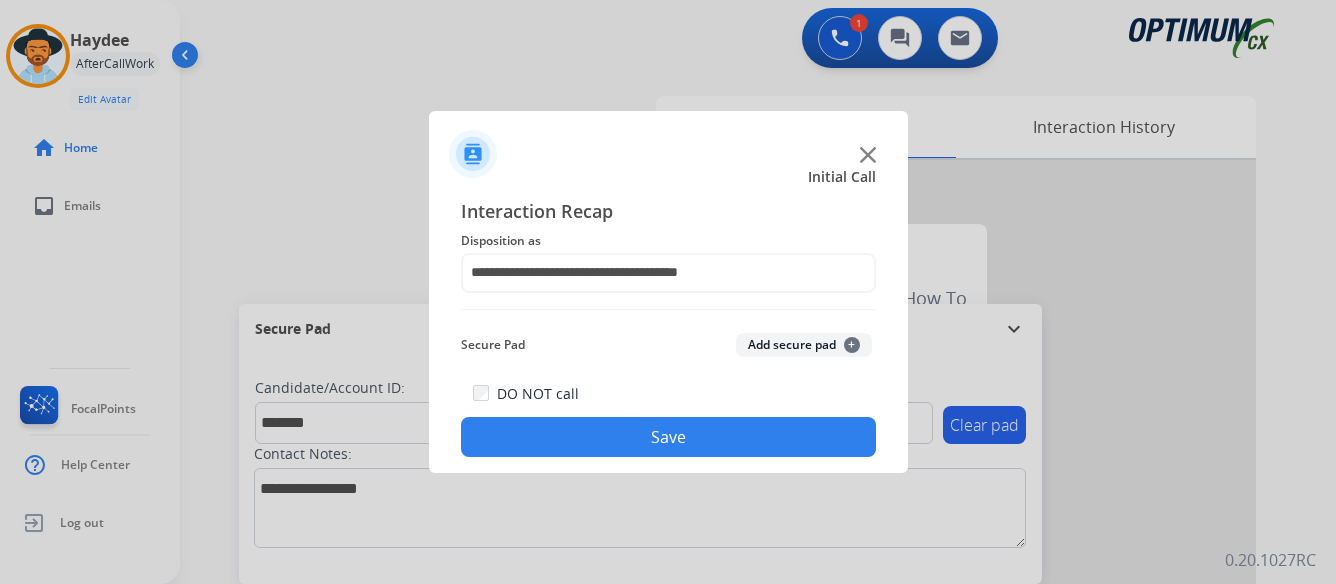 click on "Save" 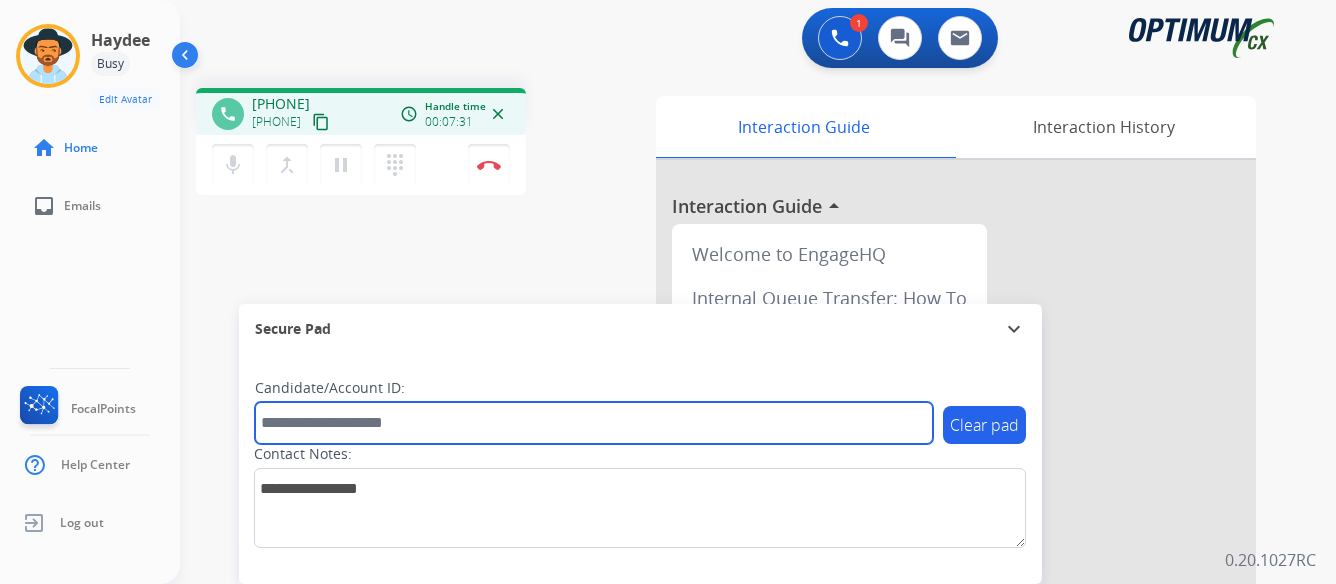 click at bounding box center [594, 423] 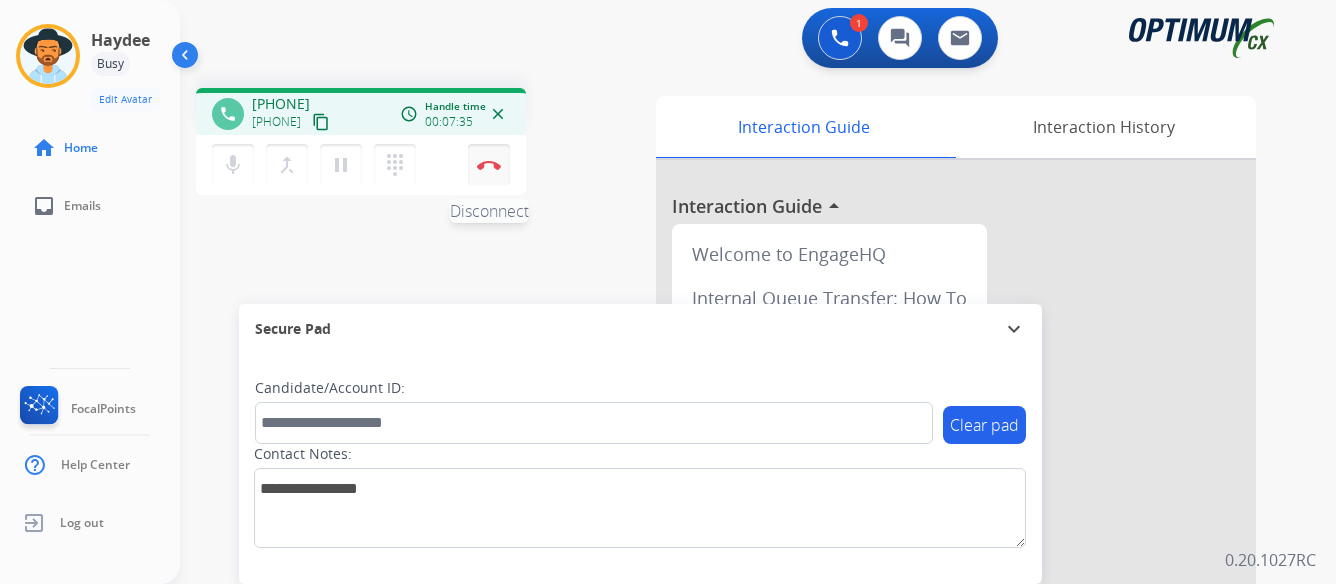 click at bounding box center [489, 165] 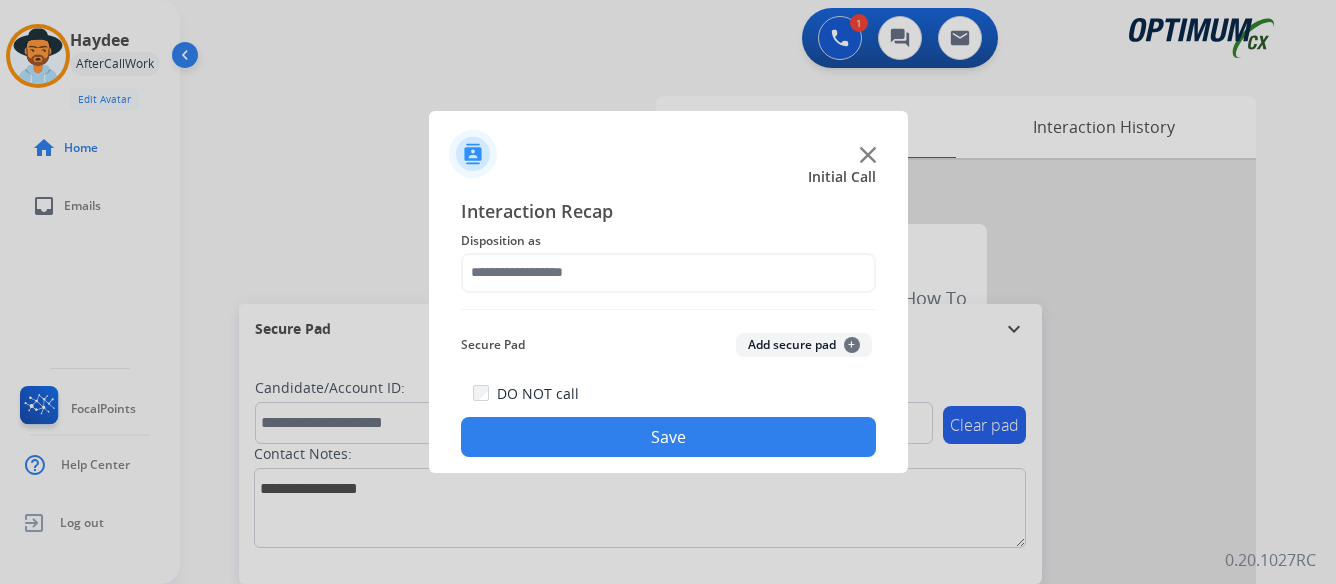 click 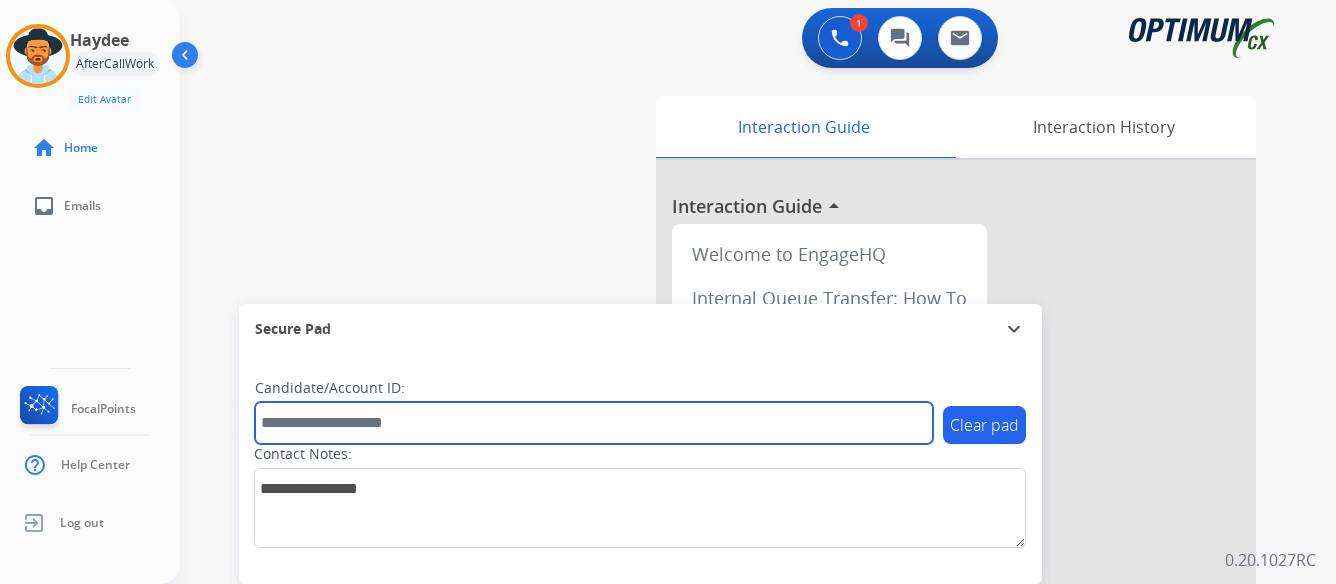 paste on "*******" 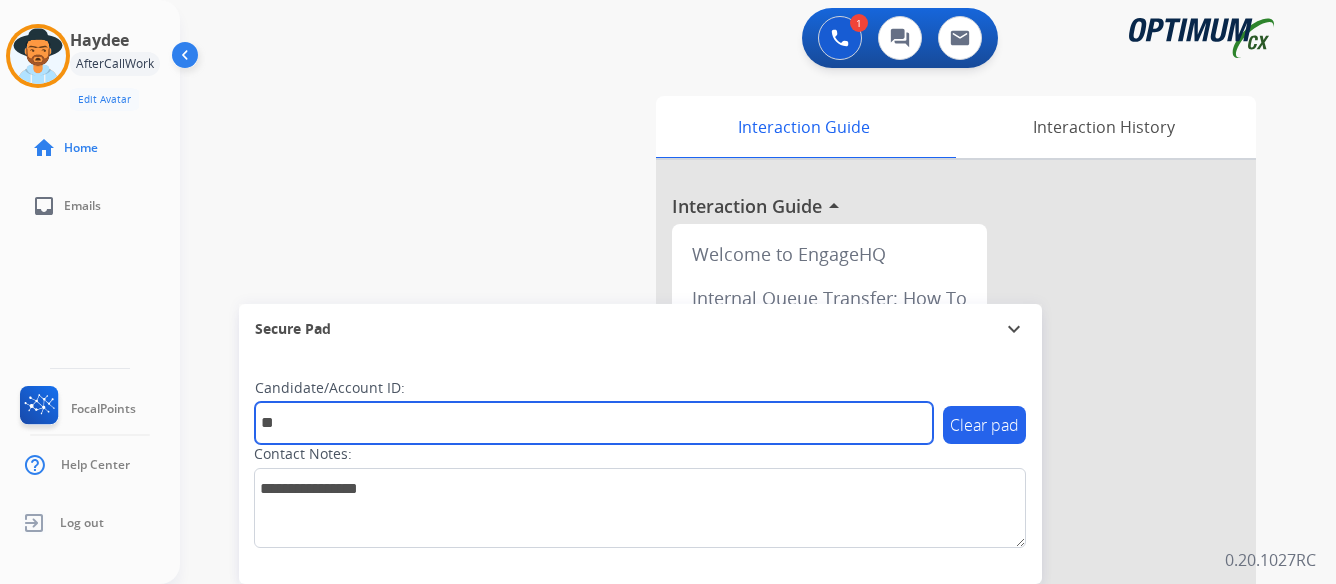 type on "*" 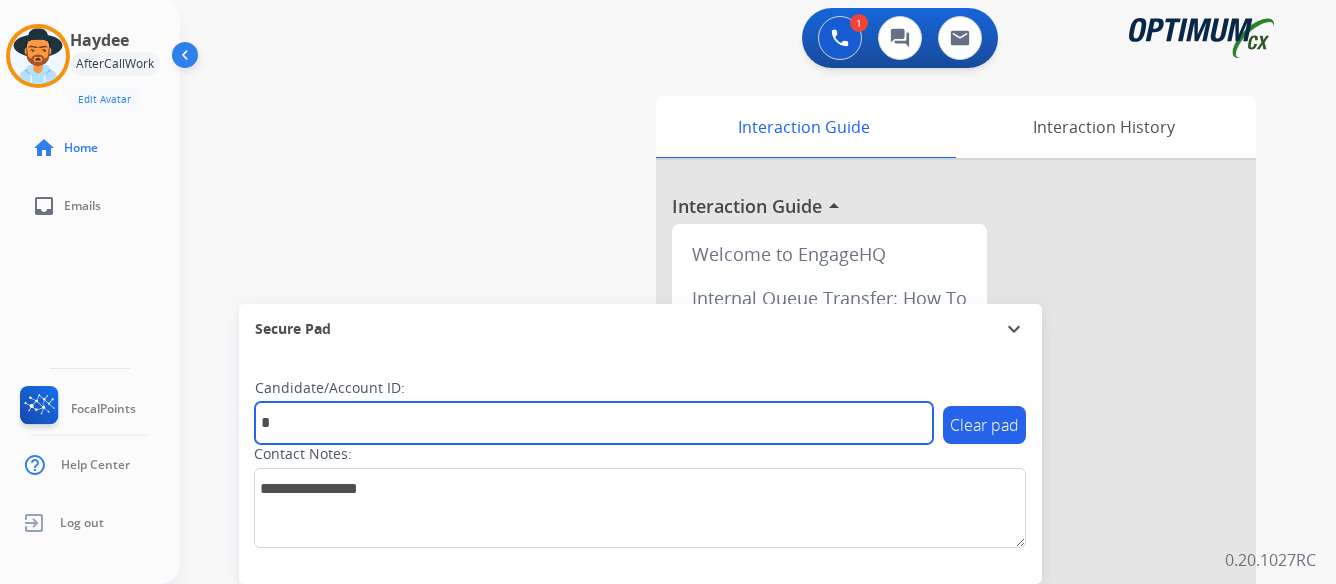 type 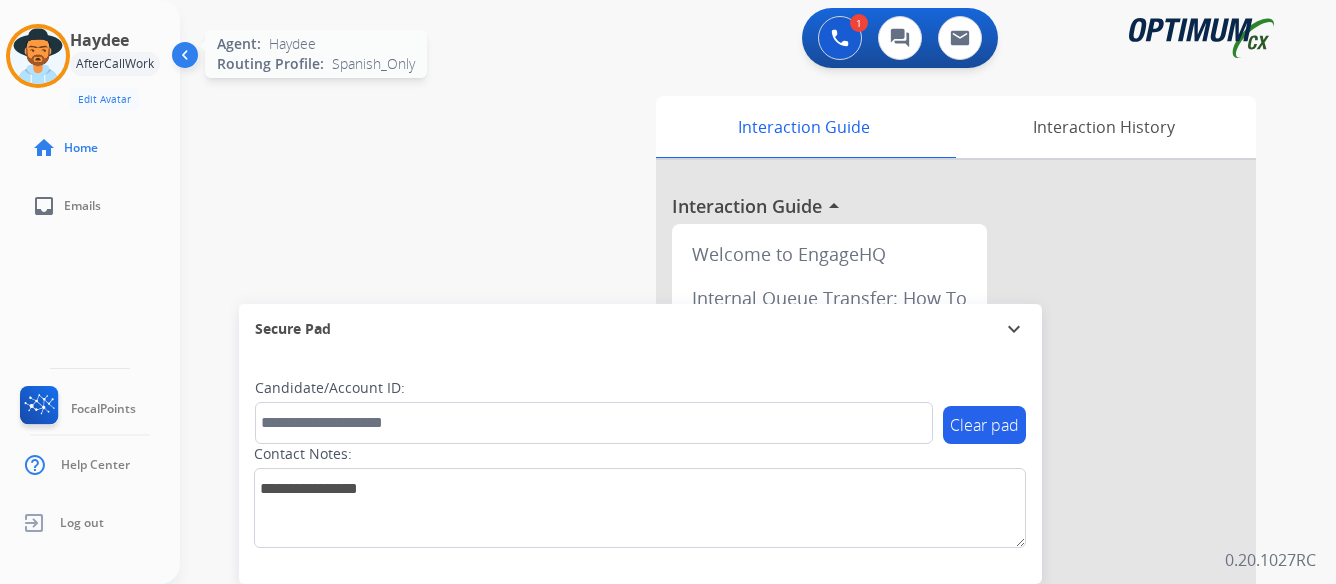 click at bounding box center (38, 56) 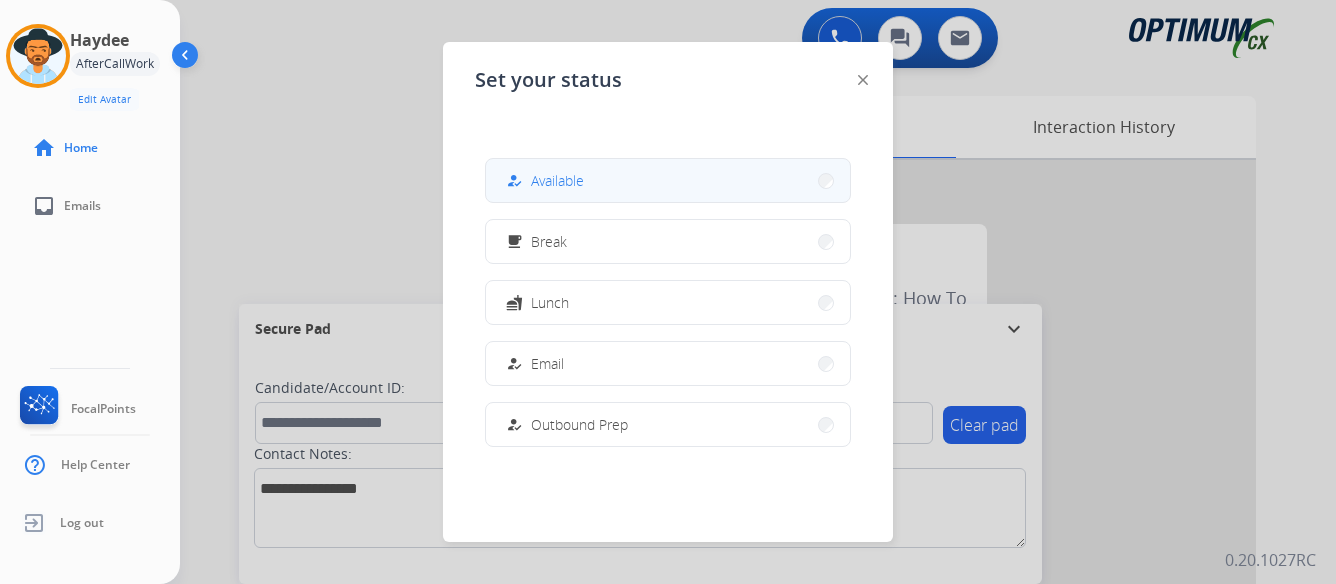 click on "how_to_reg Available" at bounding box center [668, 180] 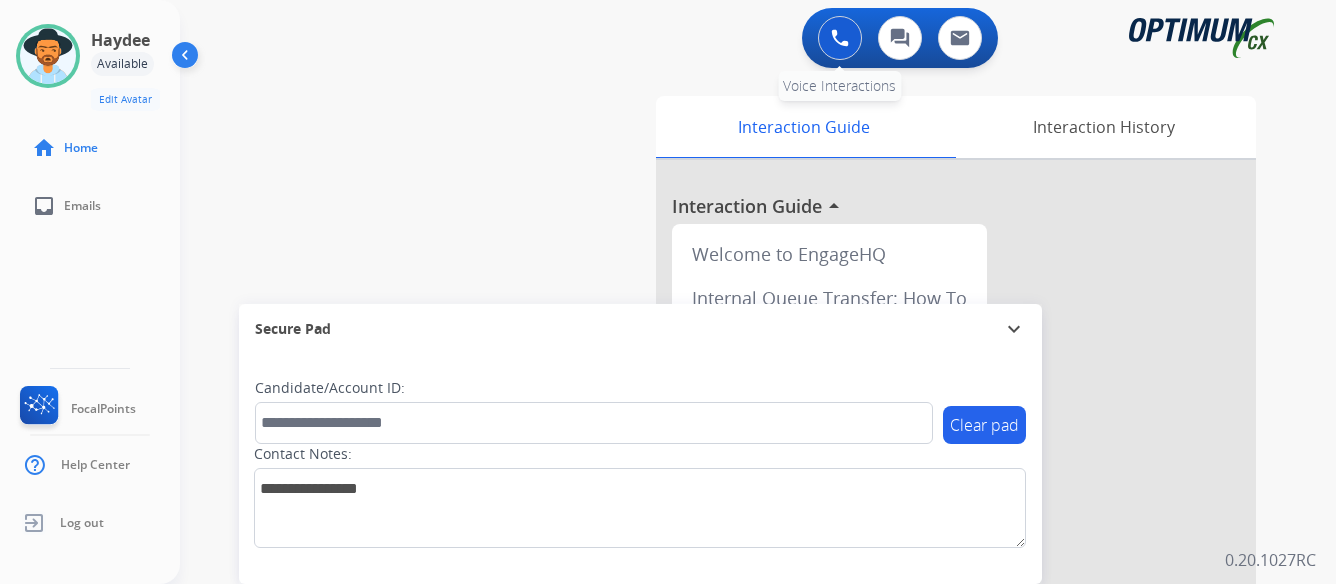 click at bounding box center (840, 38) 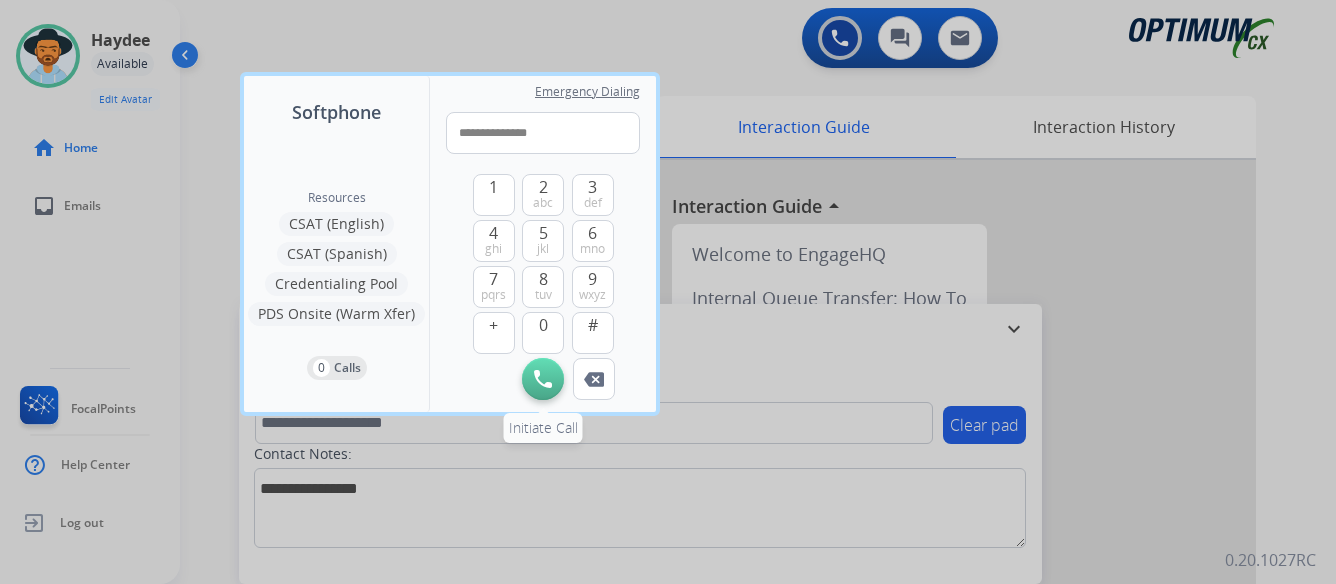 type on "**********" 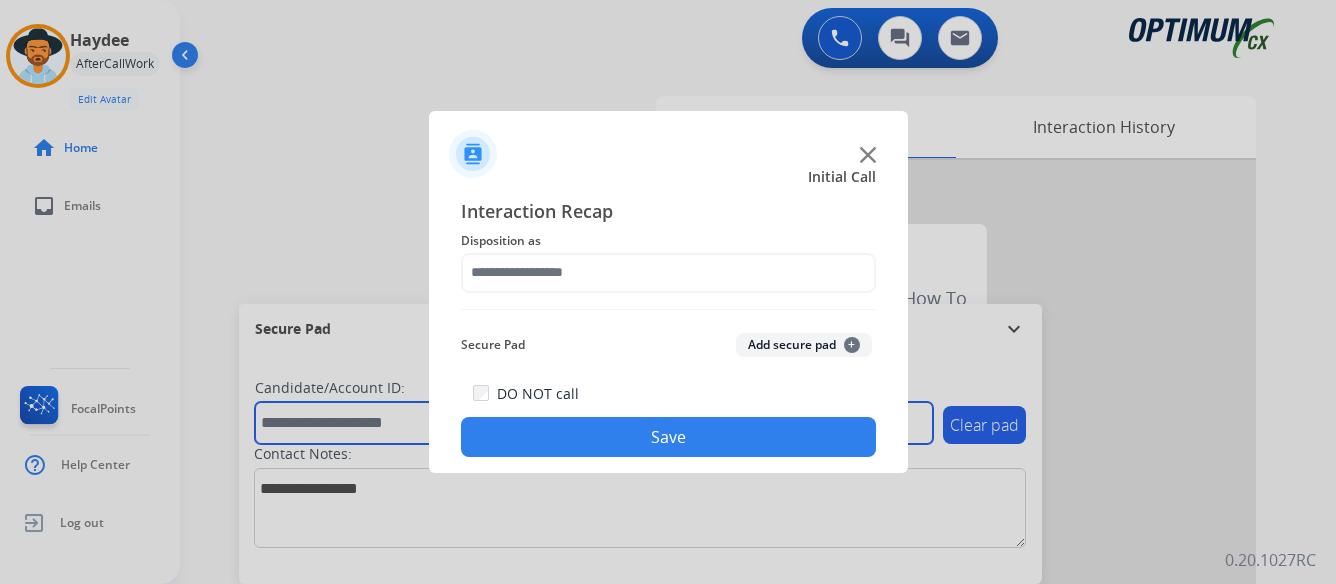 paste on "*******" 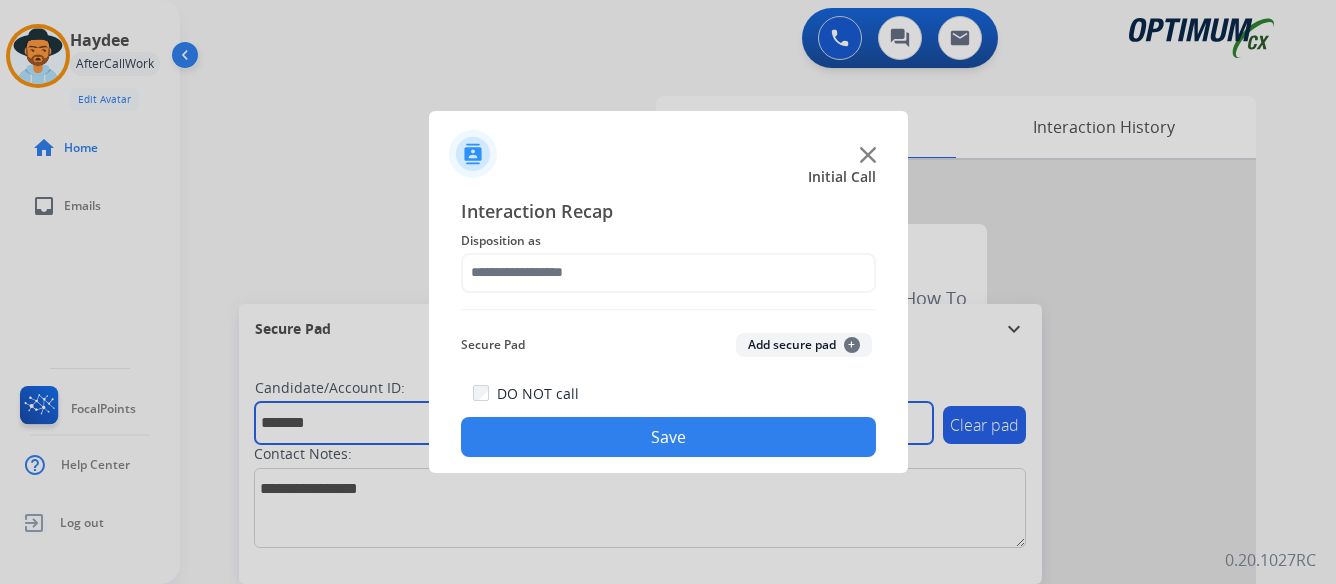 type on "*******" 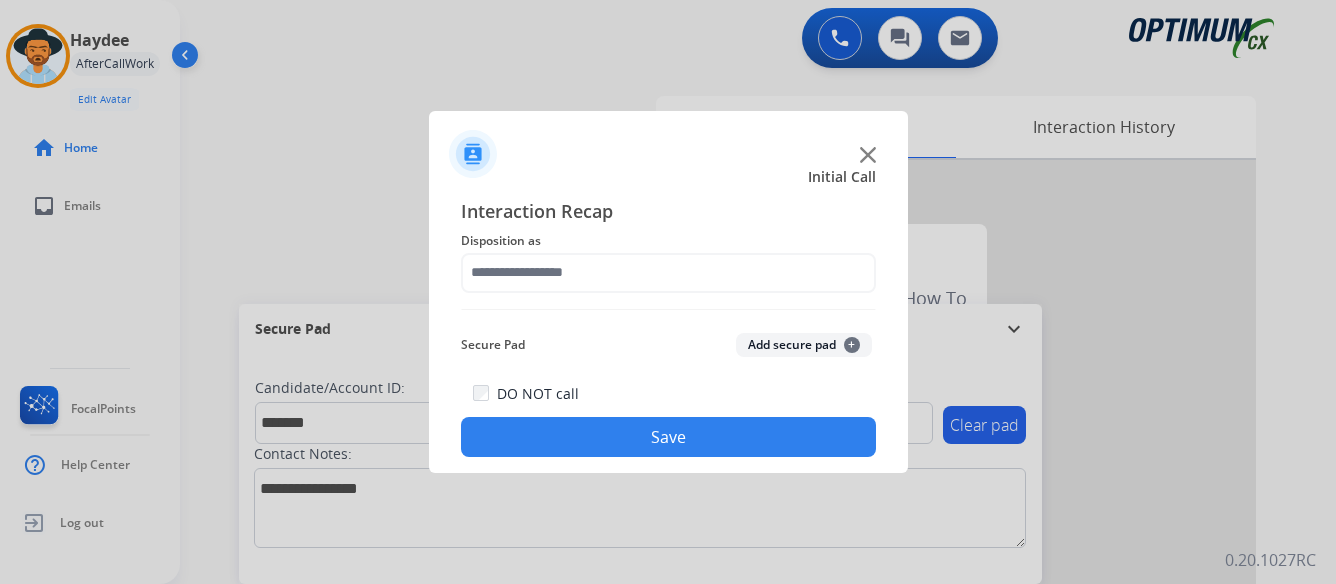 click 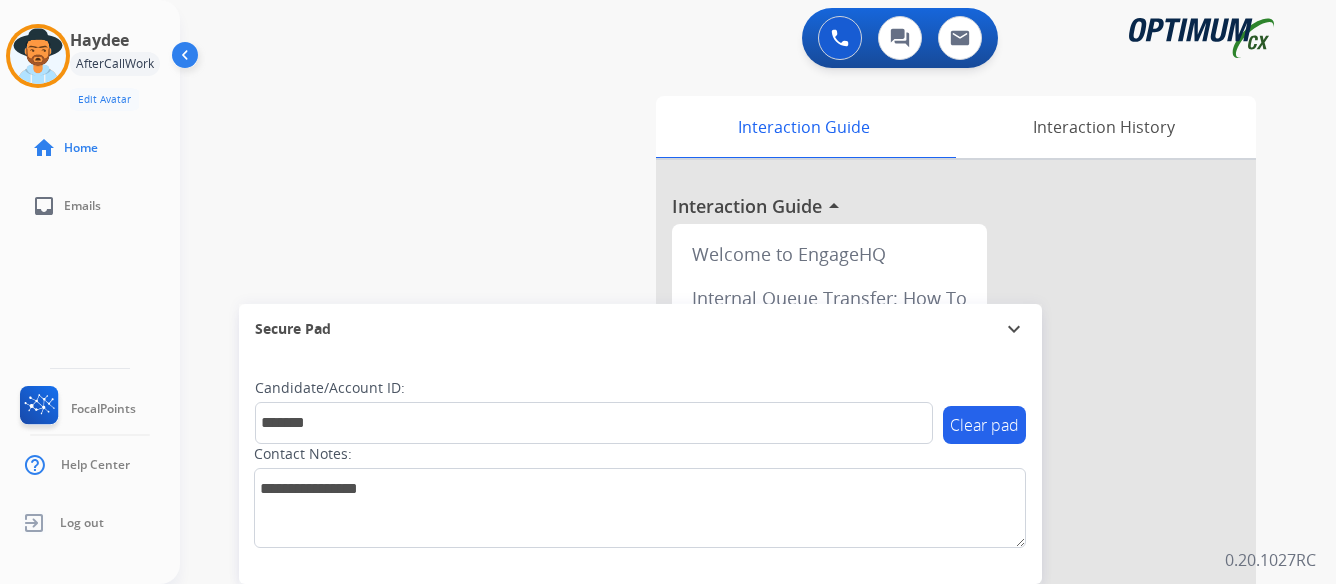 type 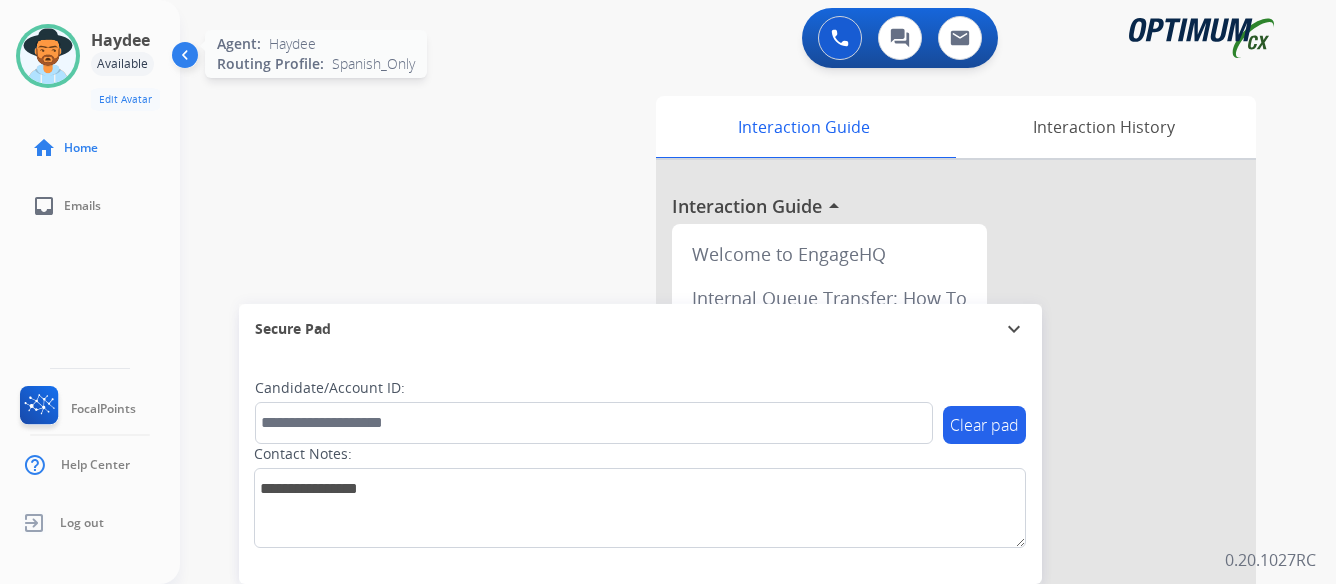 click at bounding box center (48, 56) 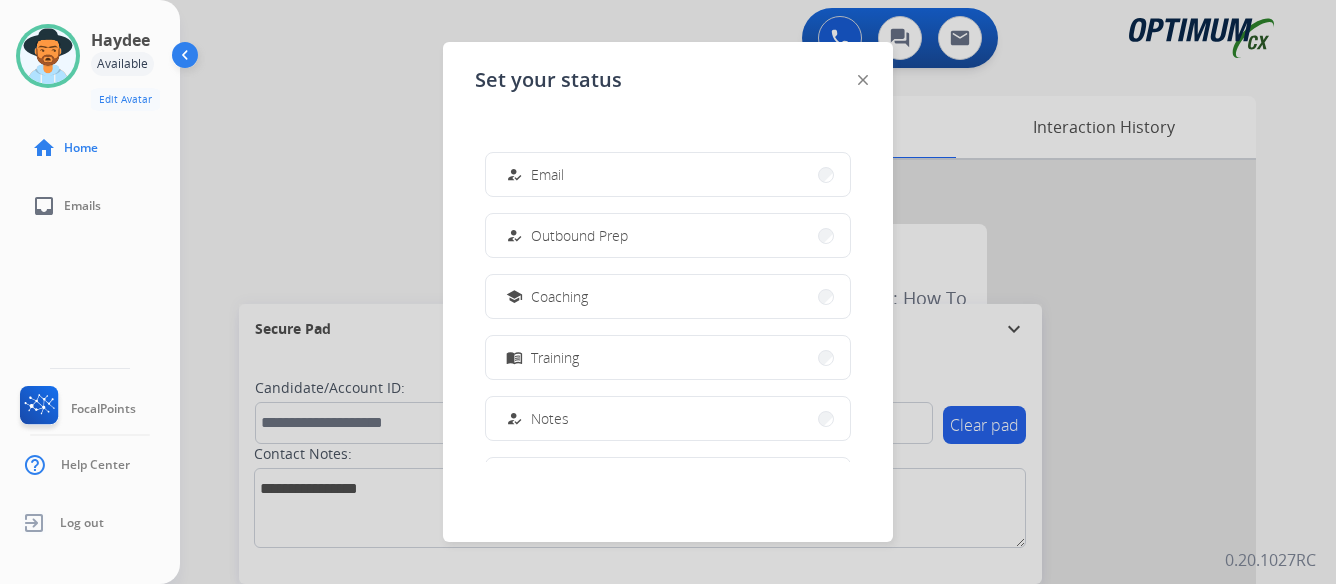 scroll, scrollTop: 200, scrollLeft: 0, axis: vertical 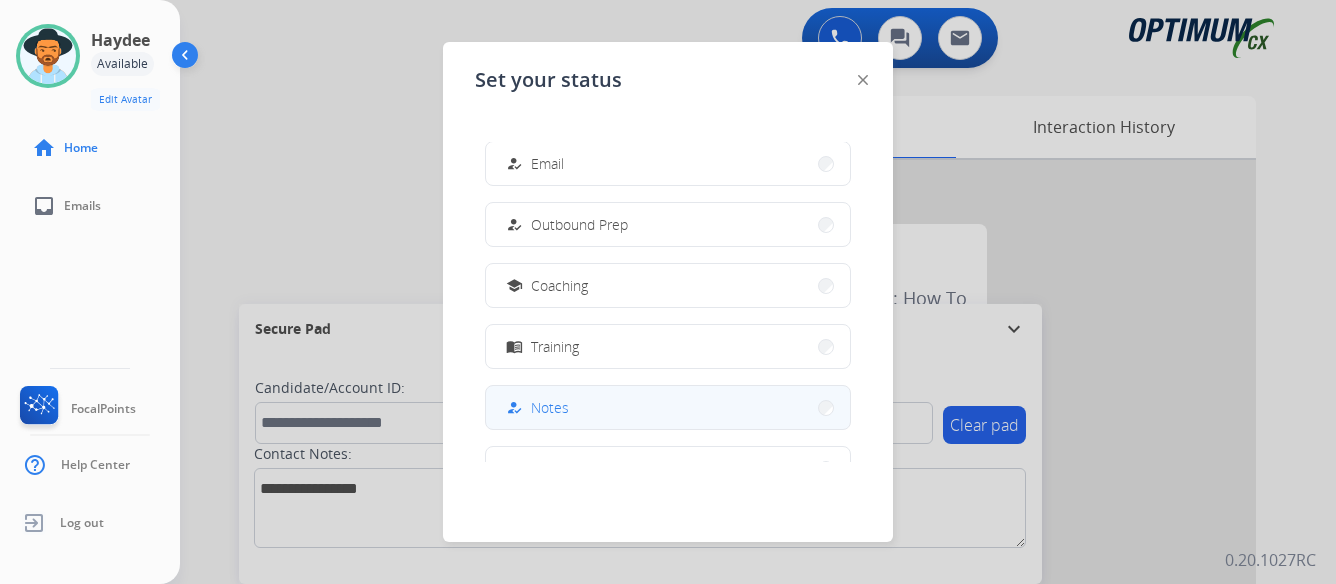 click on "how_to_reg Notes" at bounding box center (668, 407) 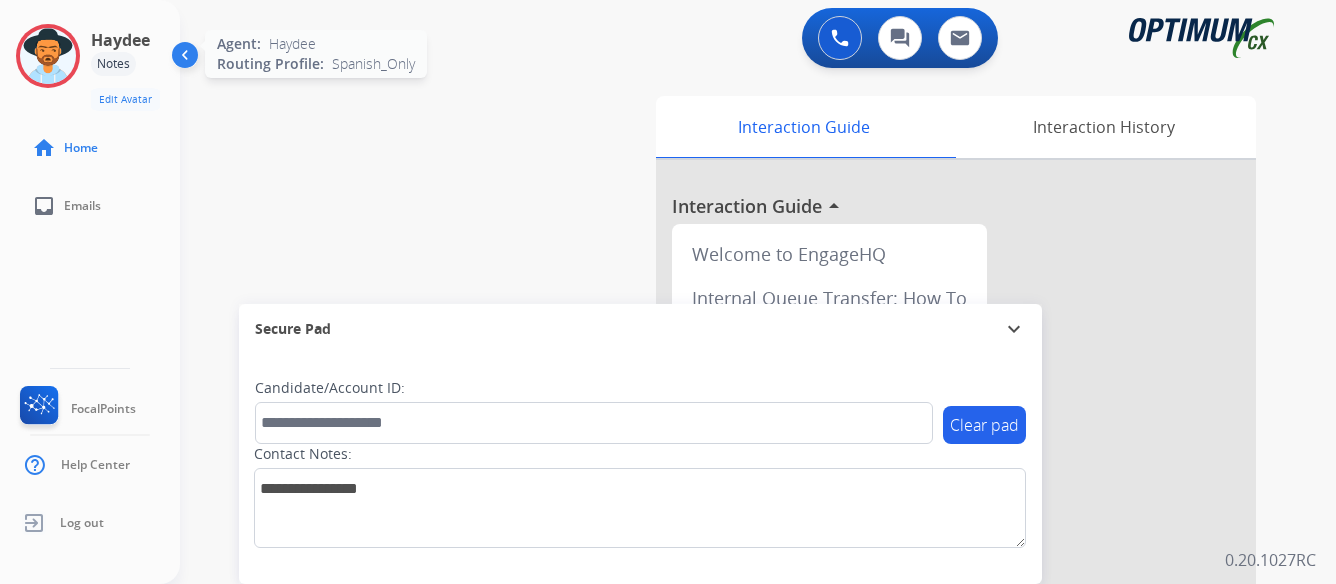click at bounding box center [48, 56] 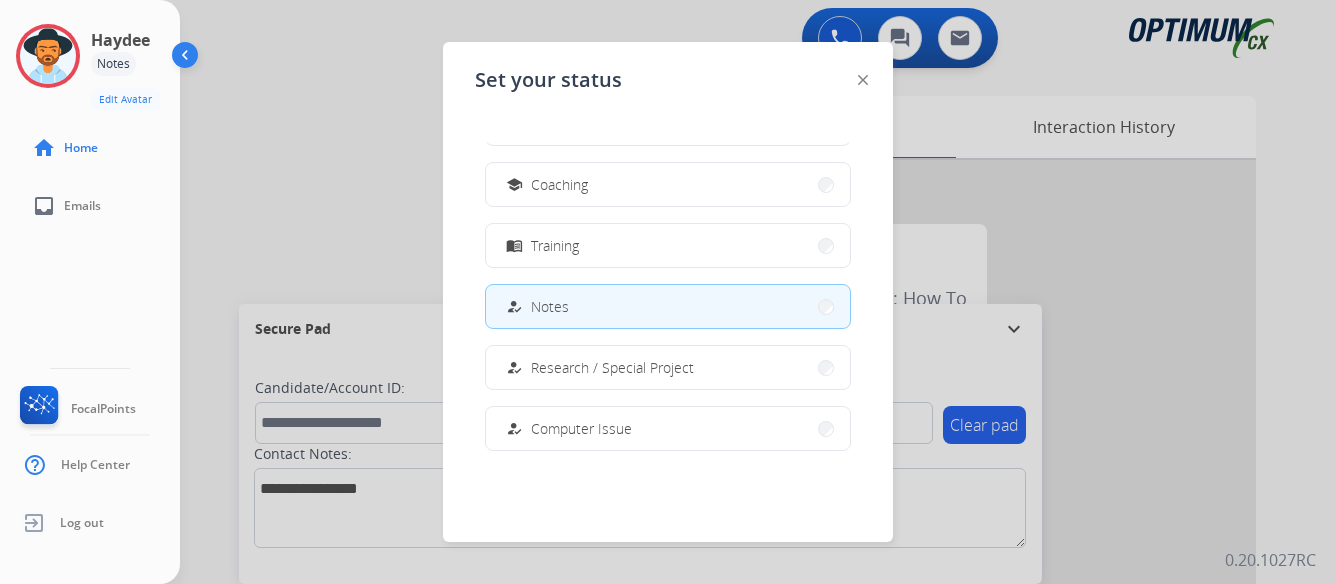 scroll, scrollTop: 499, scrollLeft: 0, axis: vertical 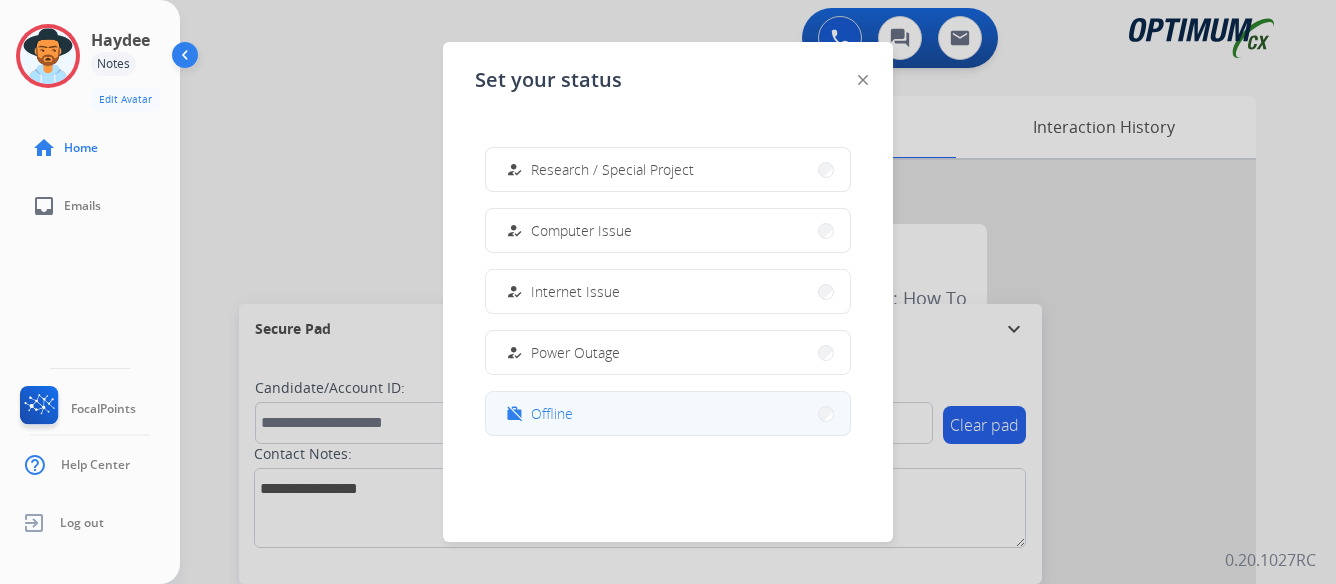 click on "work_off Offline" at bounding box center (668, 413) 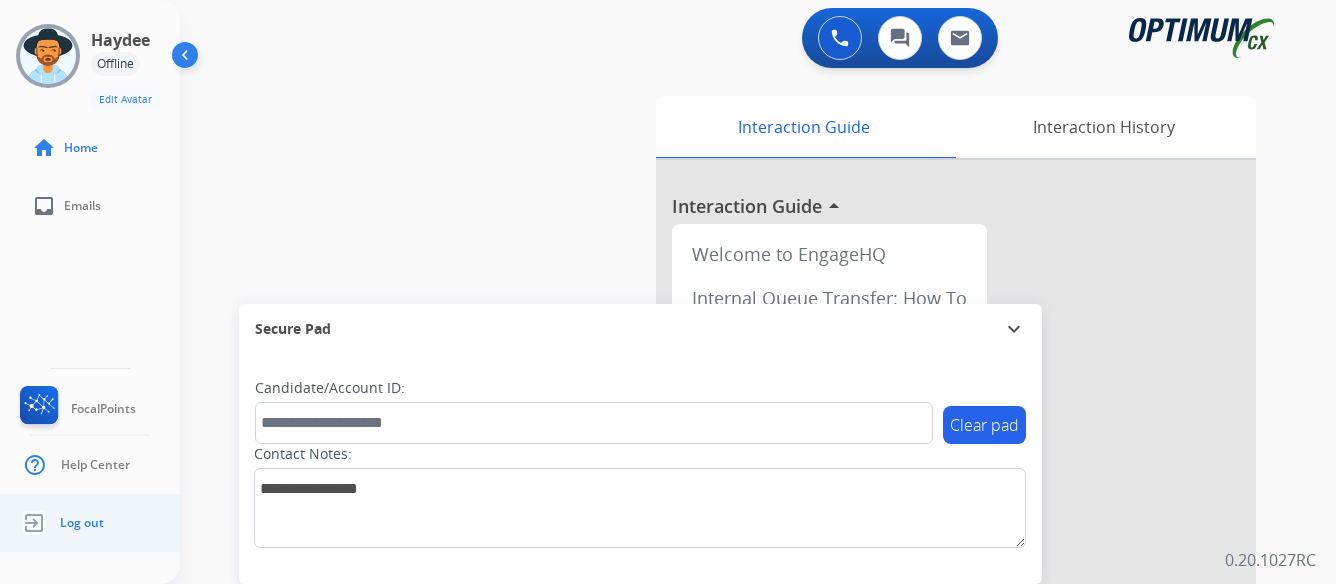 click on "Log out" 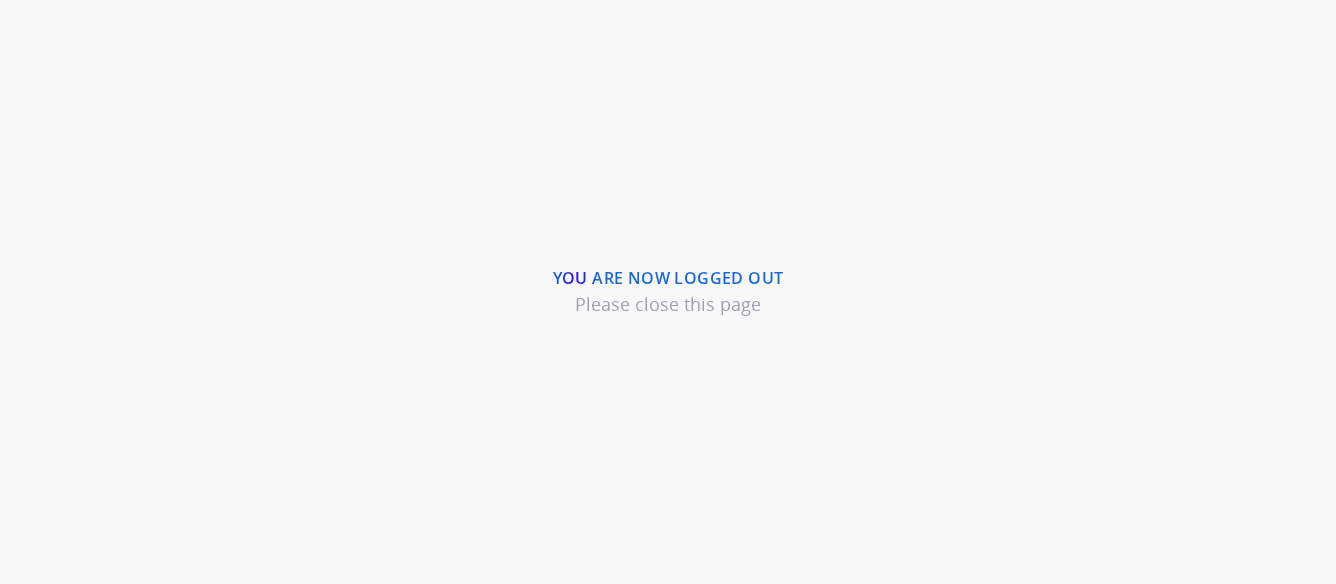 scroll, scrollTop: 0, scrollLeft: 0, axis: both 